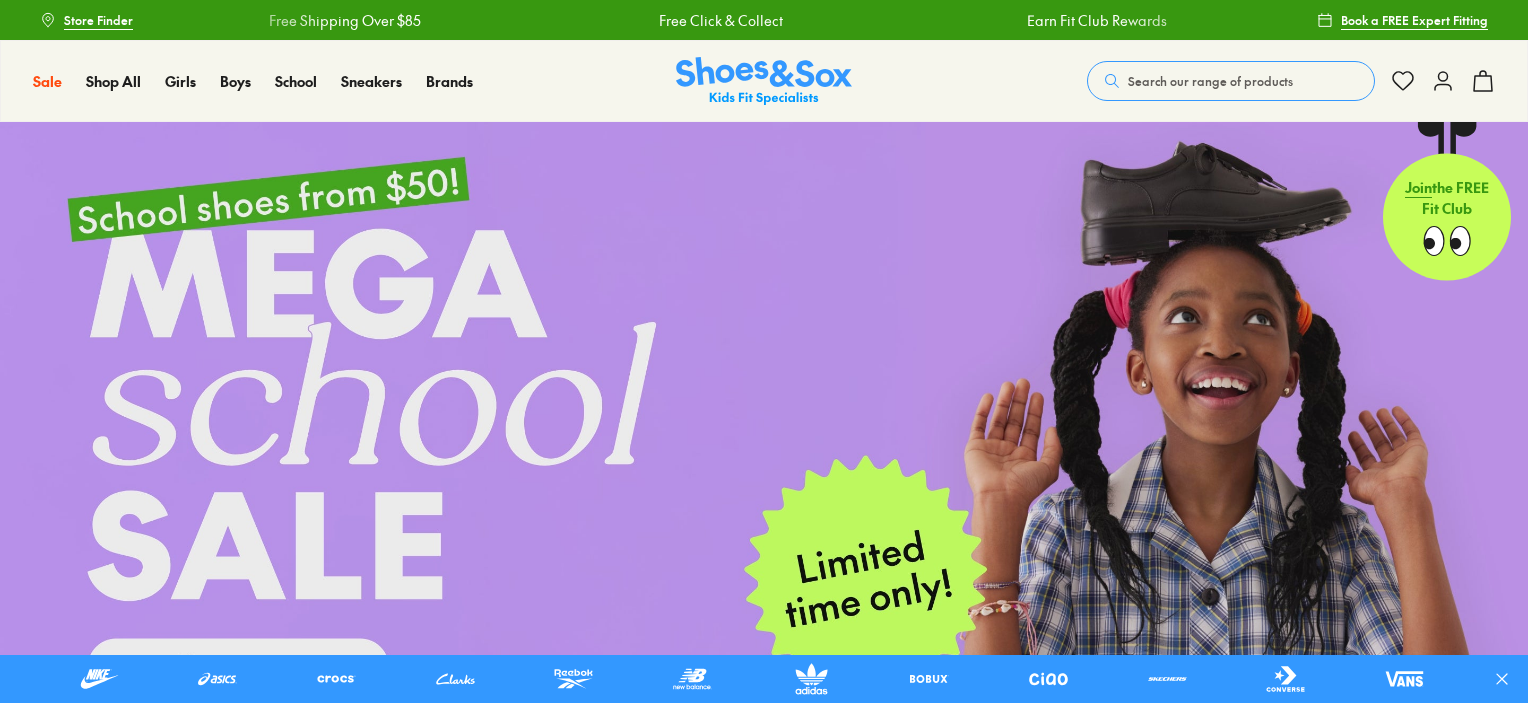 scroll, scrollTop: 0, scrollLeft: 0, axis: both 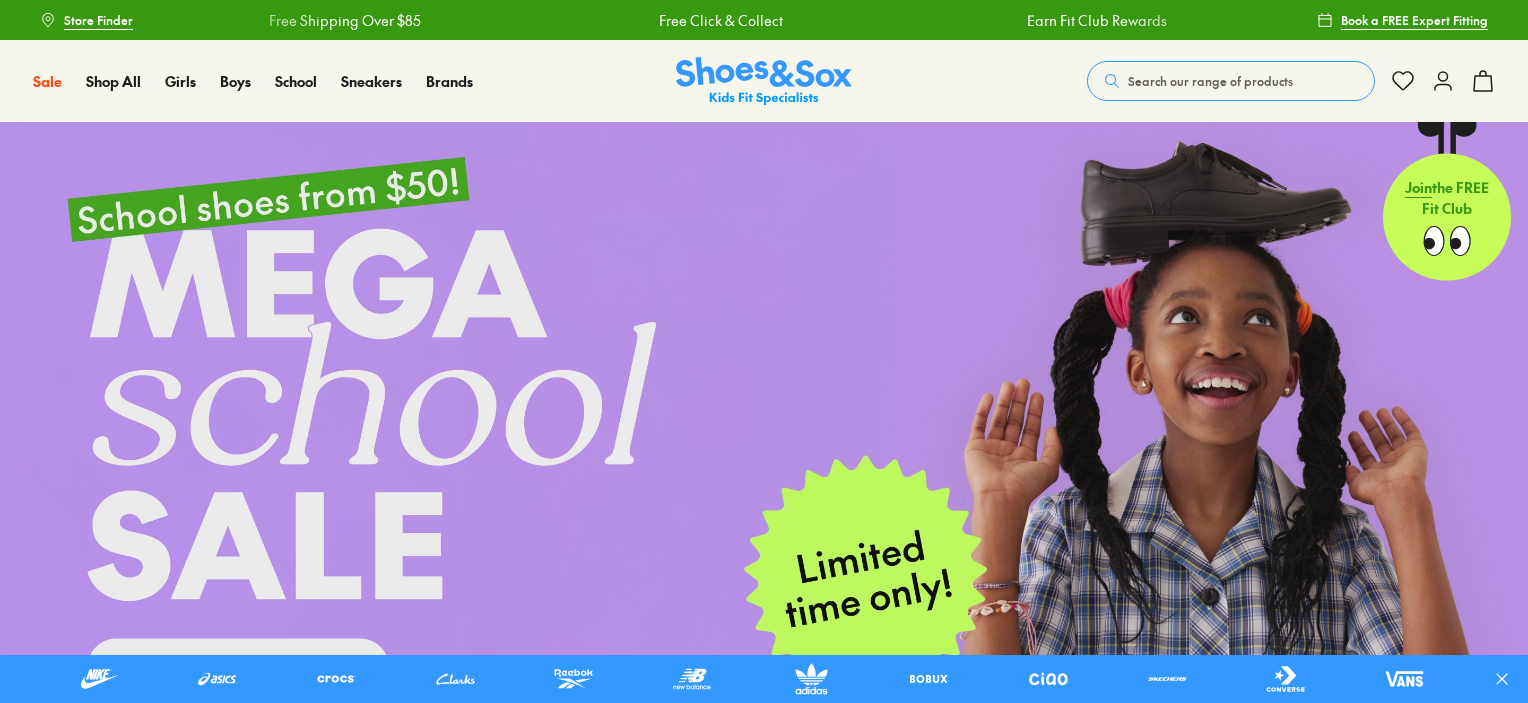 click on "Search our range of products" at bounding box center (1210, 81) 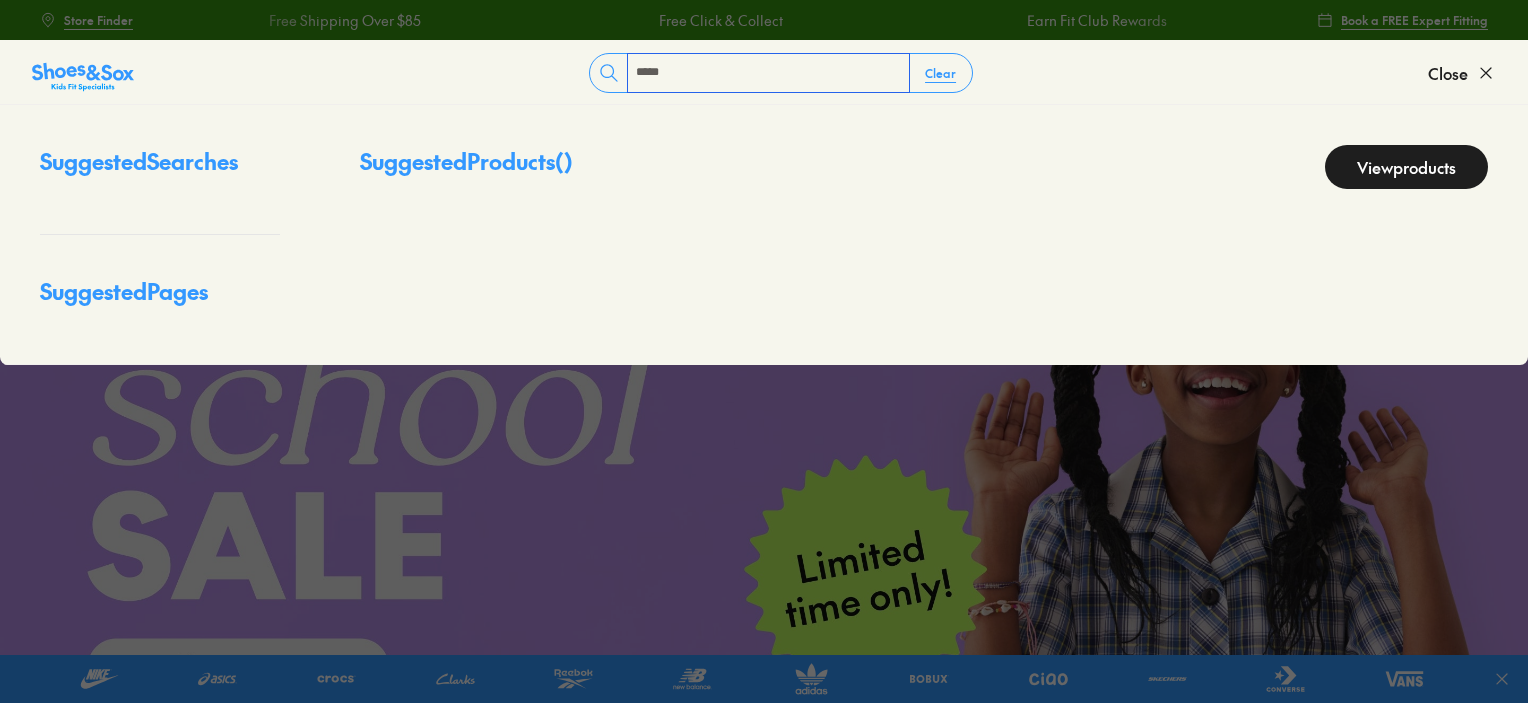 scroll, scrollTop: 0, scrollLeft: 0, axis: both 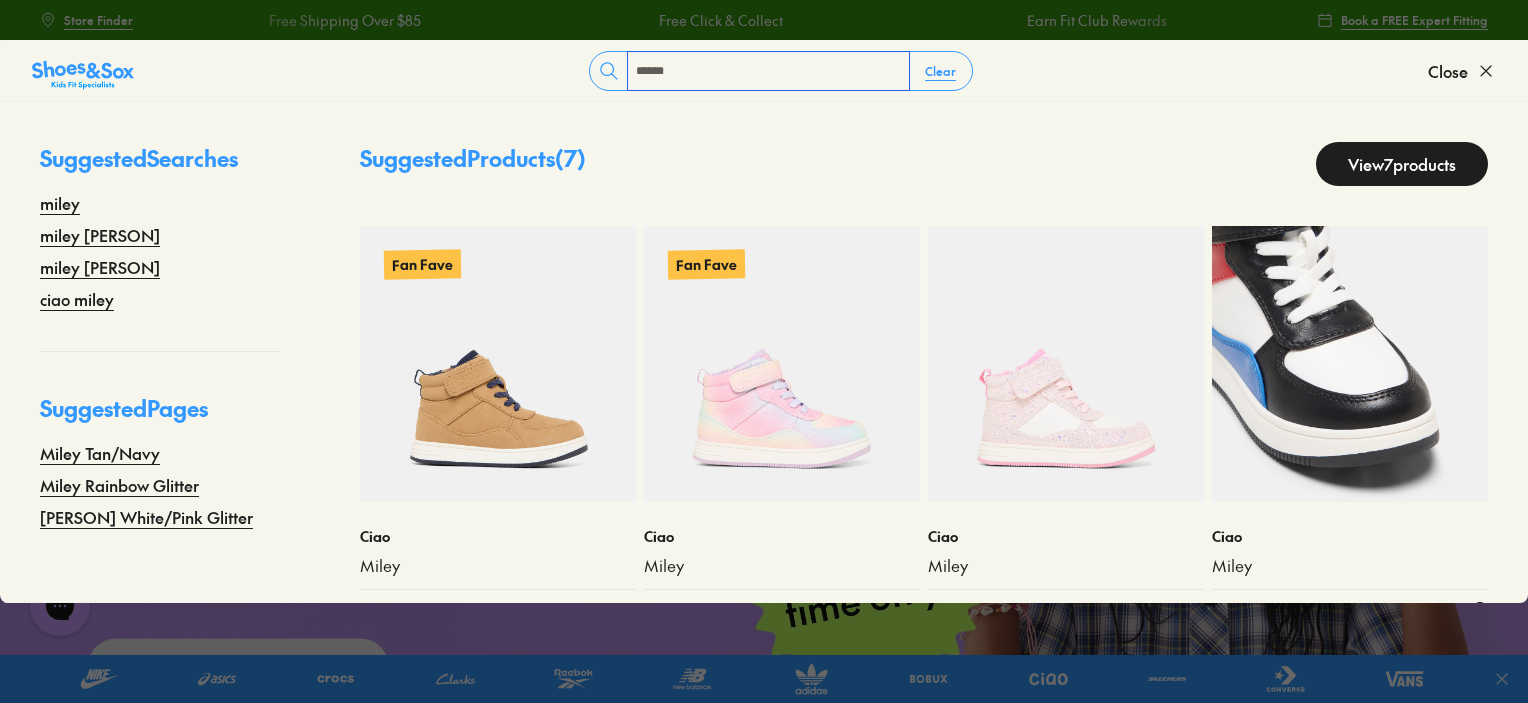 type on "*****" 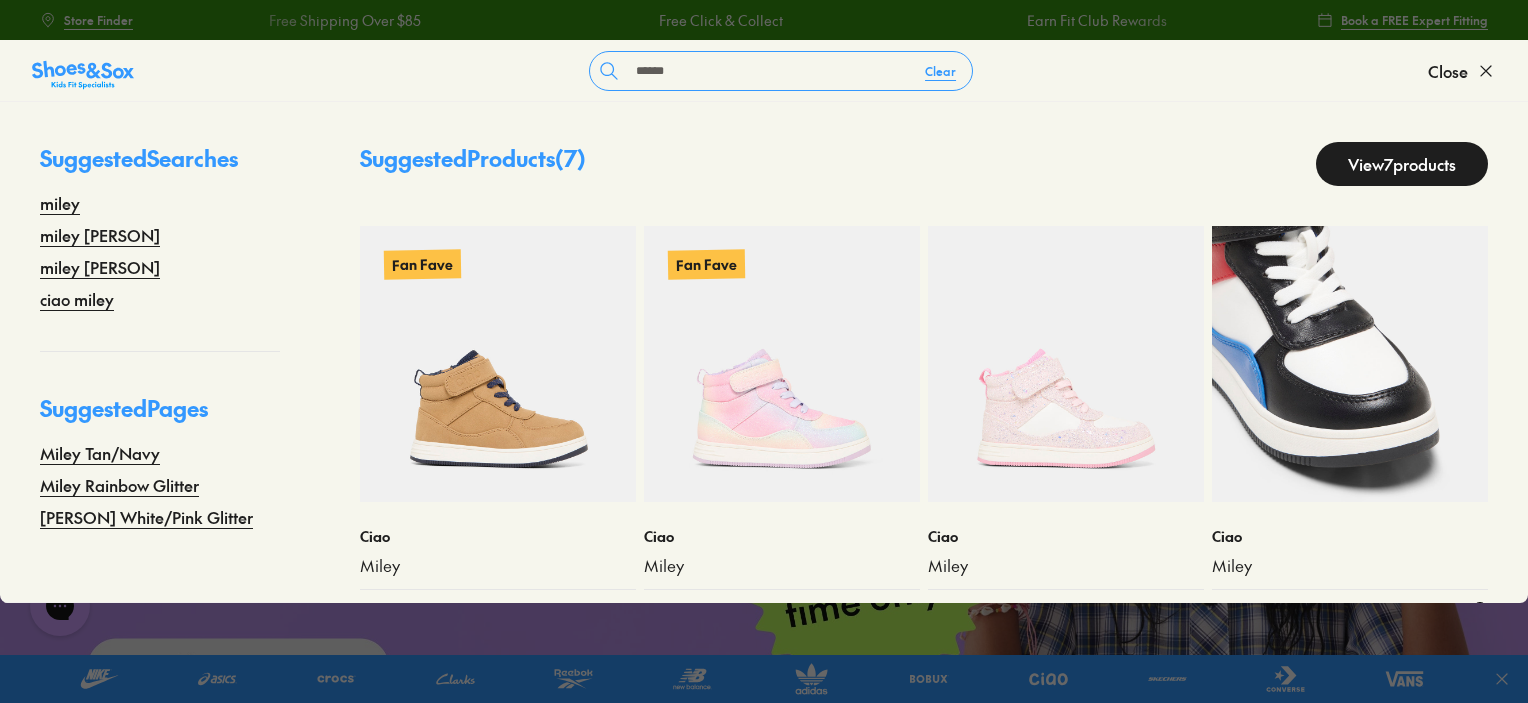 click at bounding box center (1350, 364) 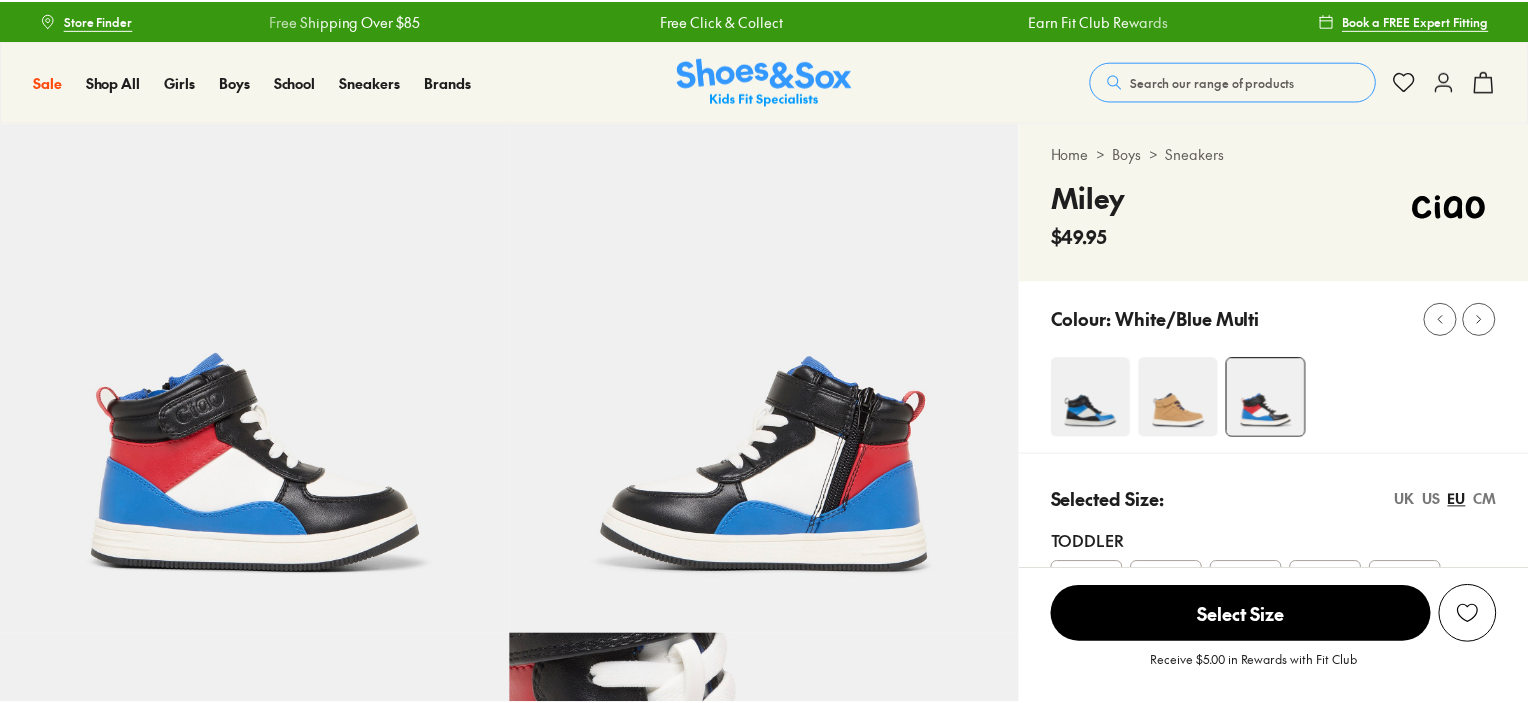 scroll, scrollTop: 0, scrollLeft: 0, axis: both 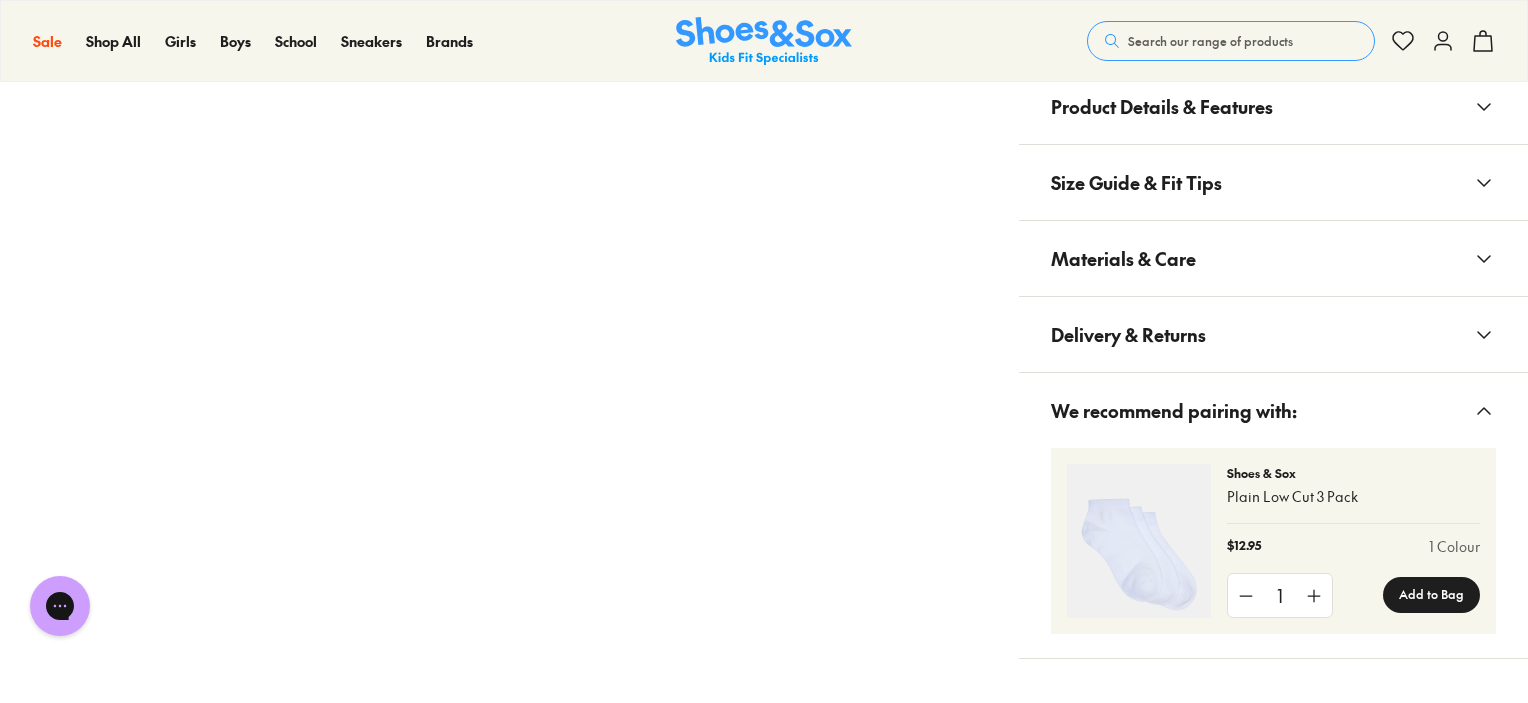 click on "Materials & Care" at bounding box center (1273, 258) 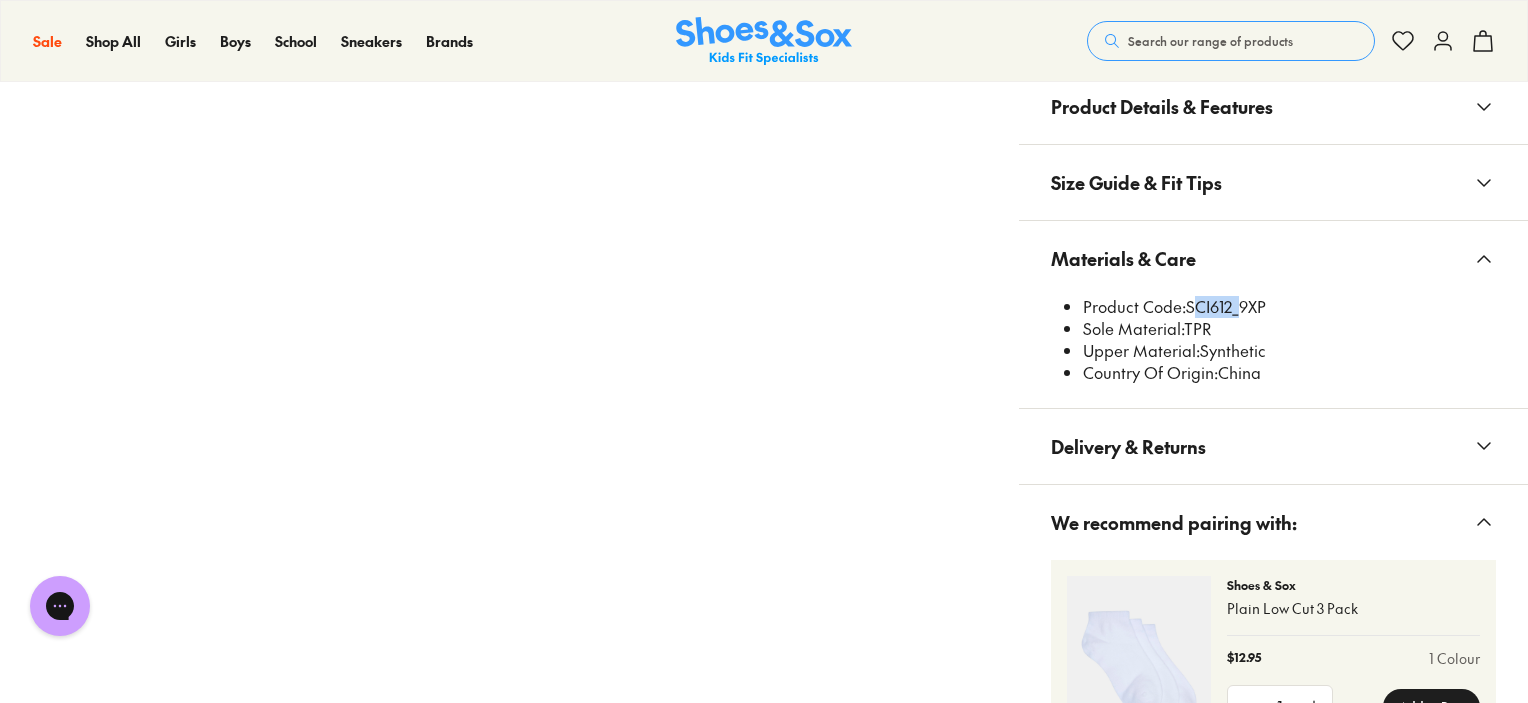 drag, startPoint x: 1236, startPoint y: 299, endPoint x: 1188, endPoint y: 311, distance: 49.47727 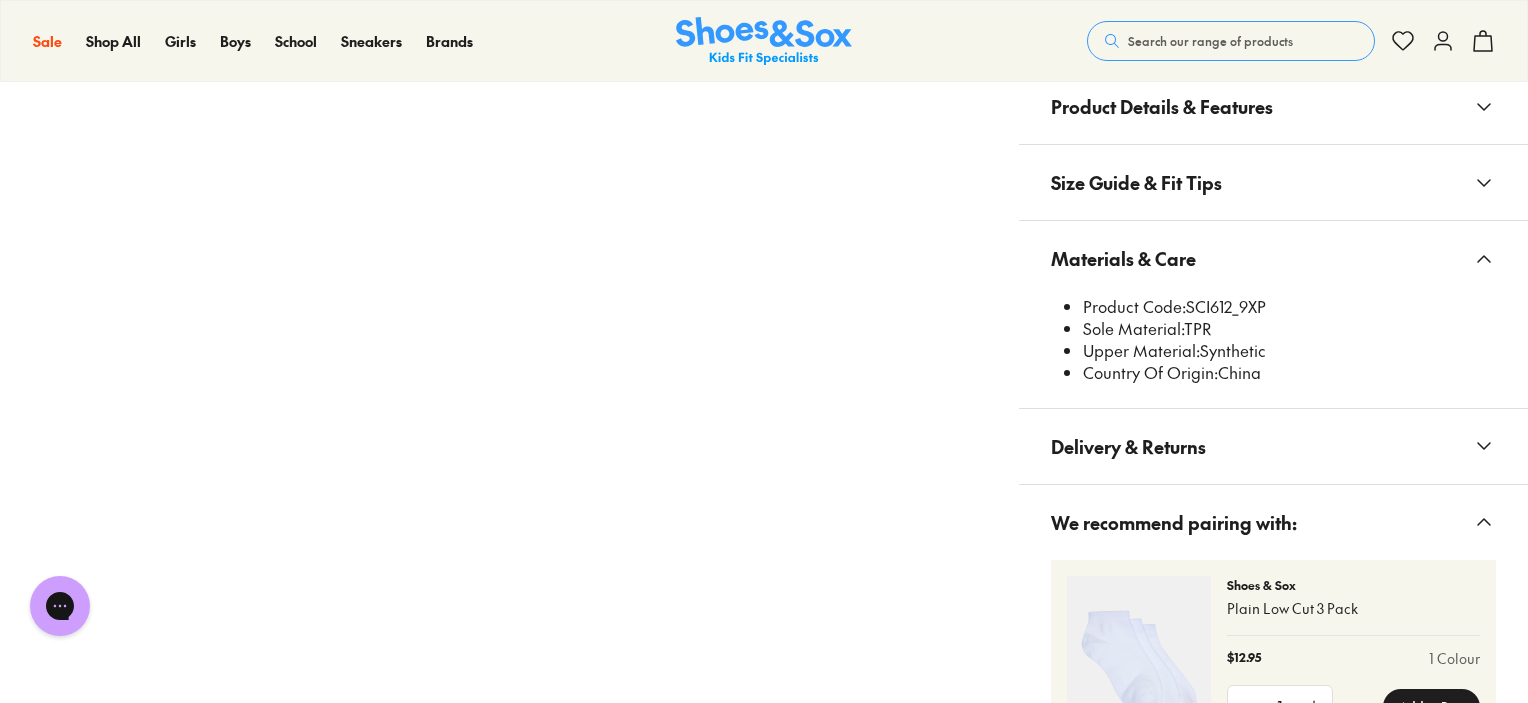 click on "Pinch & Zoom  (100%)" at bounding box center (509, -204) 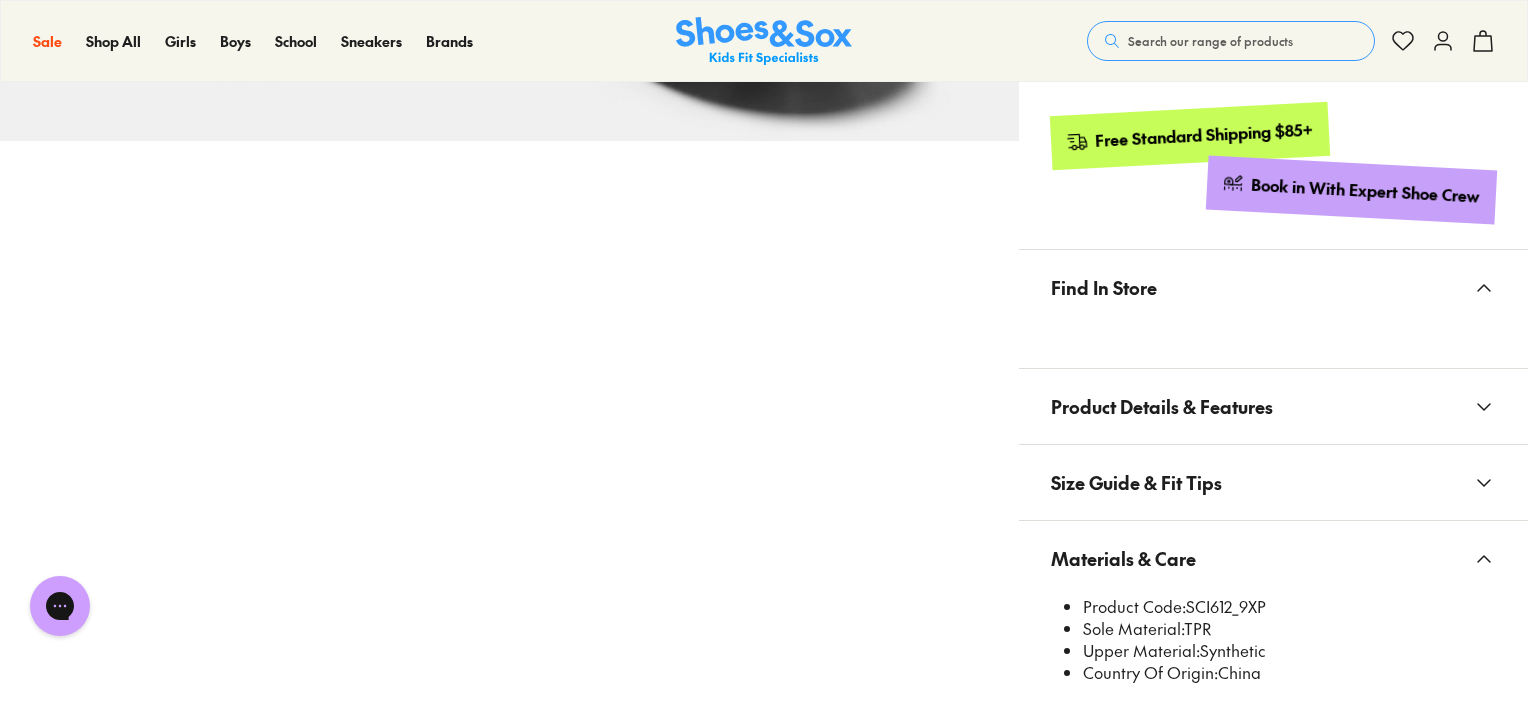 scroll, scrollTop: 996, scrollLeft: 0, axis: vertical 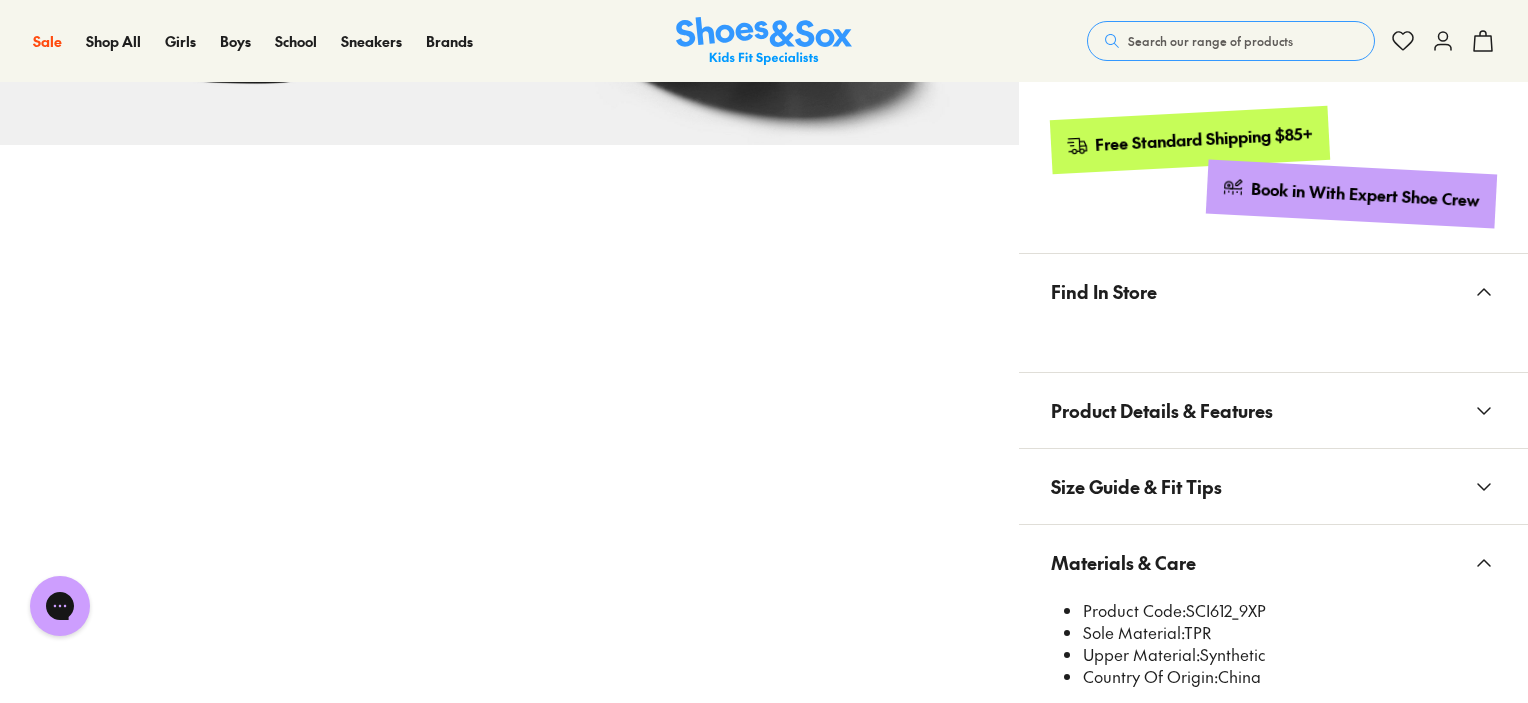 click on "Search our range of products" at bounding box center (1210, 41) 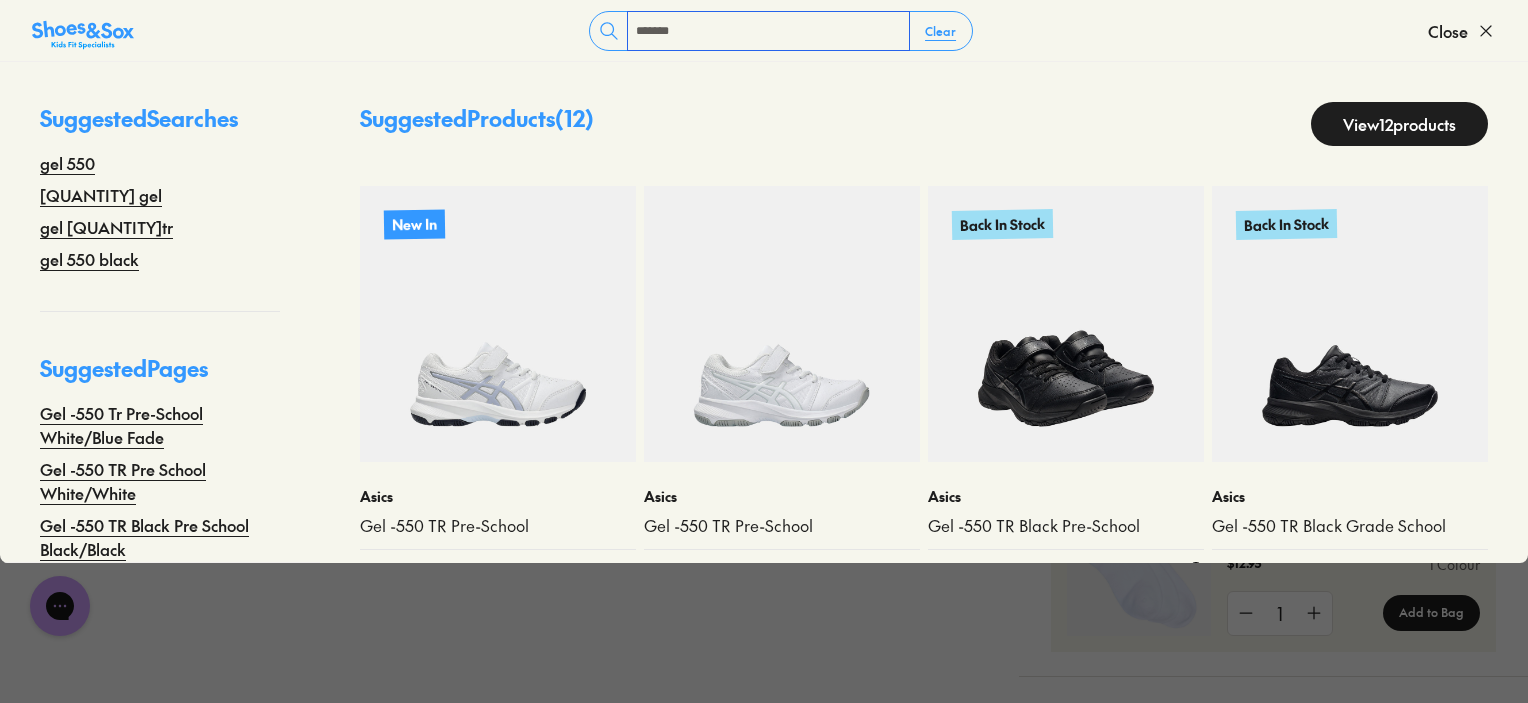 scroll, scrollTop: 1396, scrollLeft: 0, axis: vertical 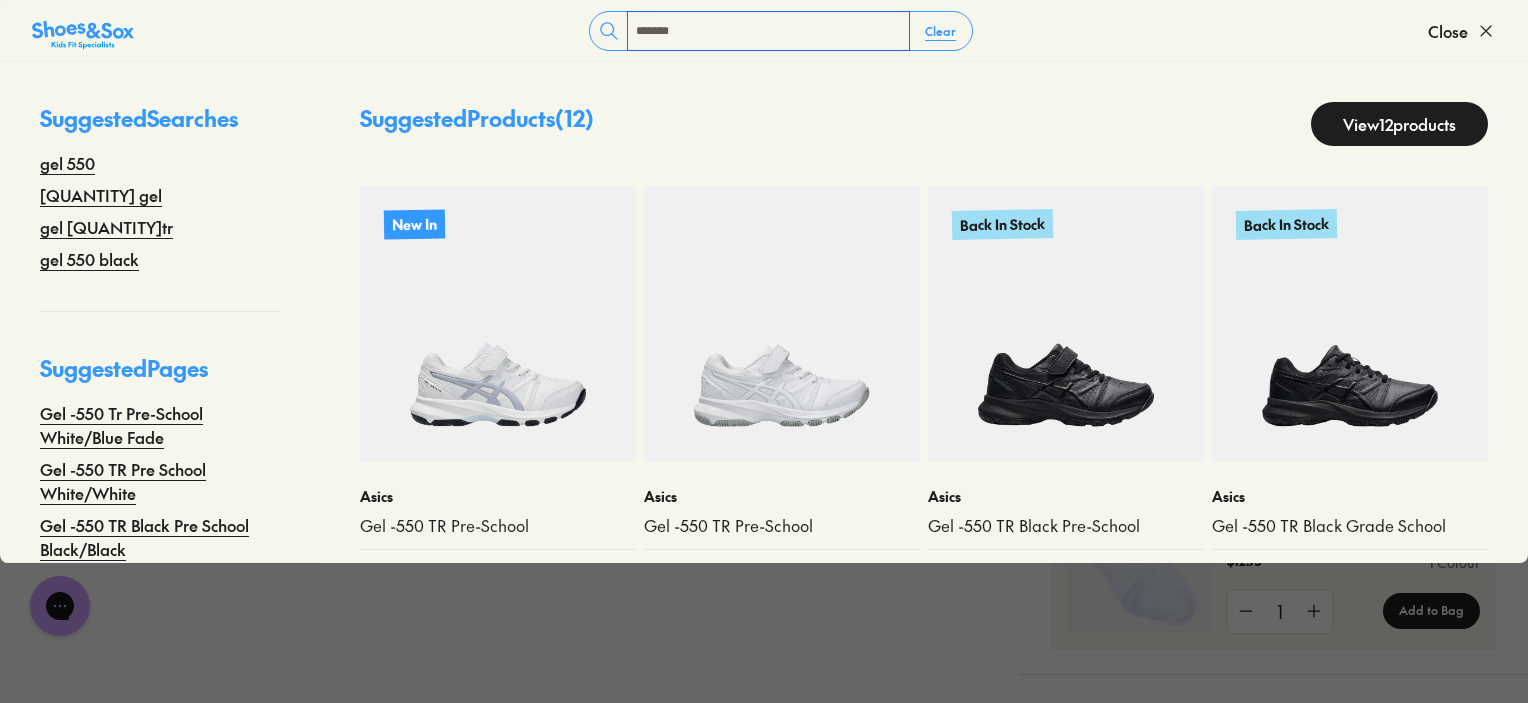 type on "*******" 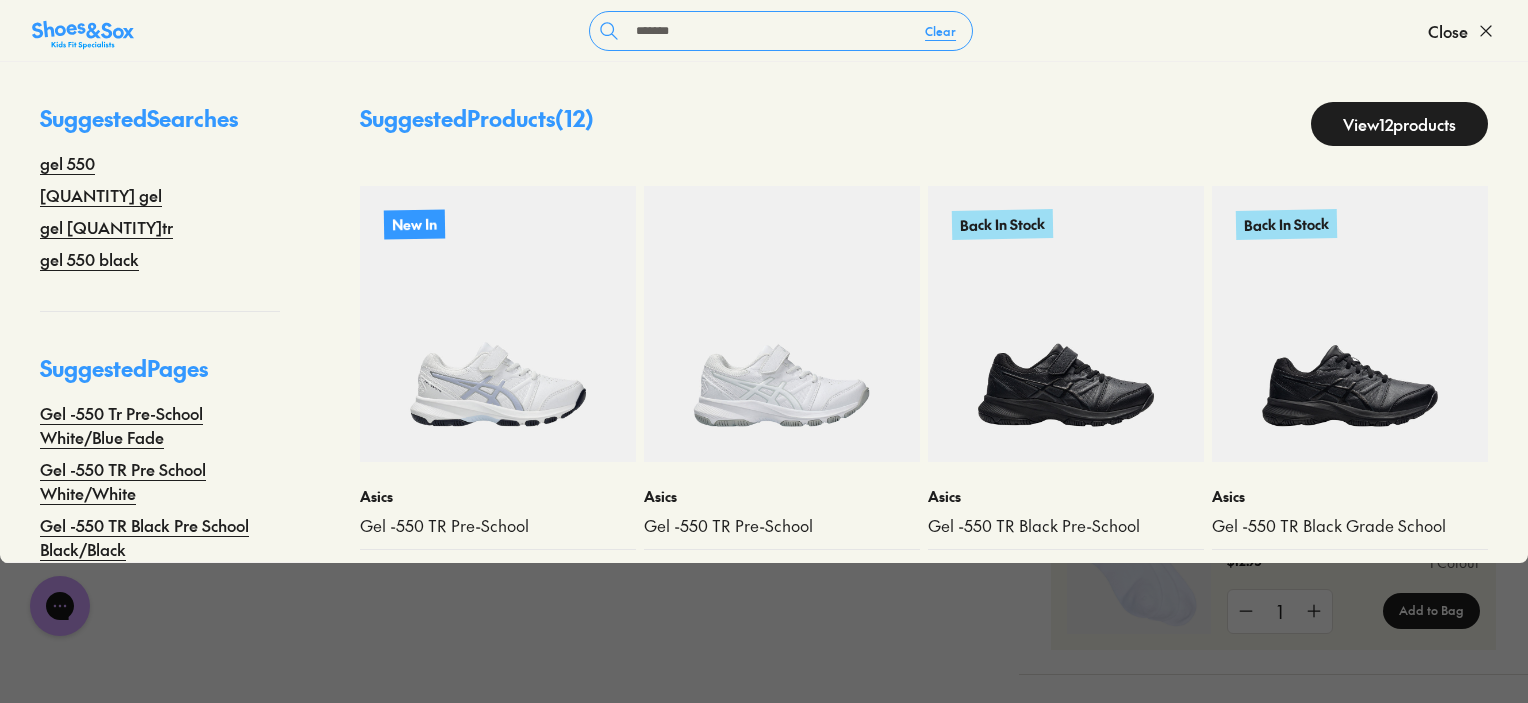 click on "View  12  products" at bounding box center [1399, 124] 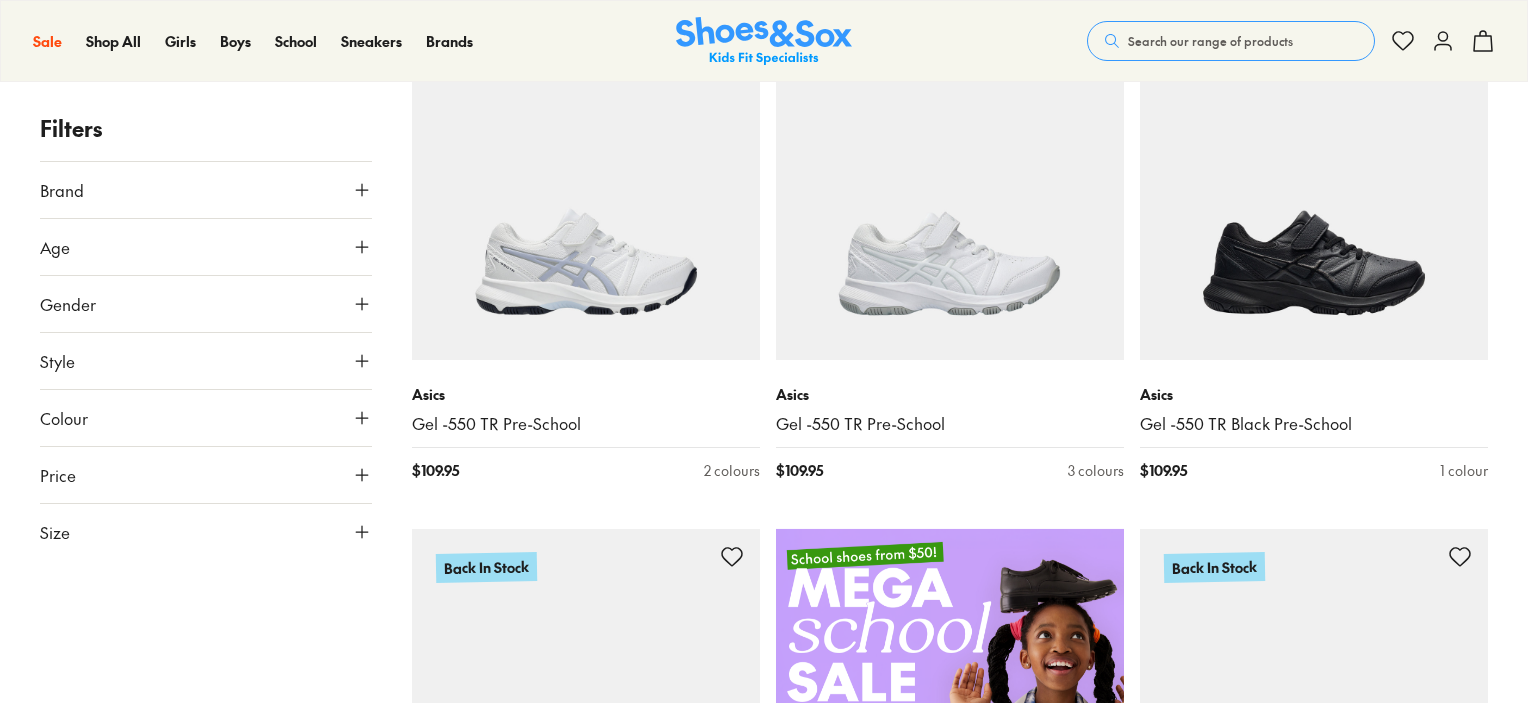scroll, scrollTop: 591, scrollLeft: 0, axis: vertical 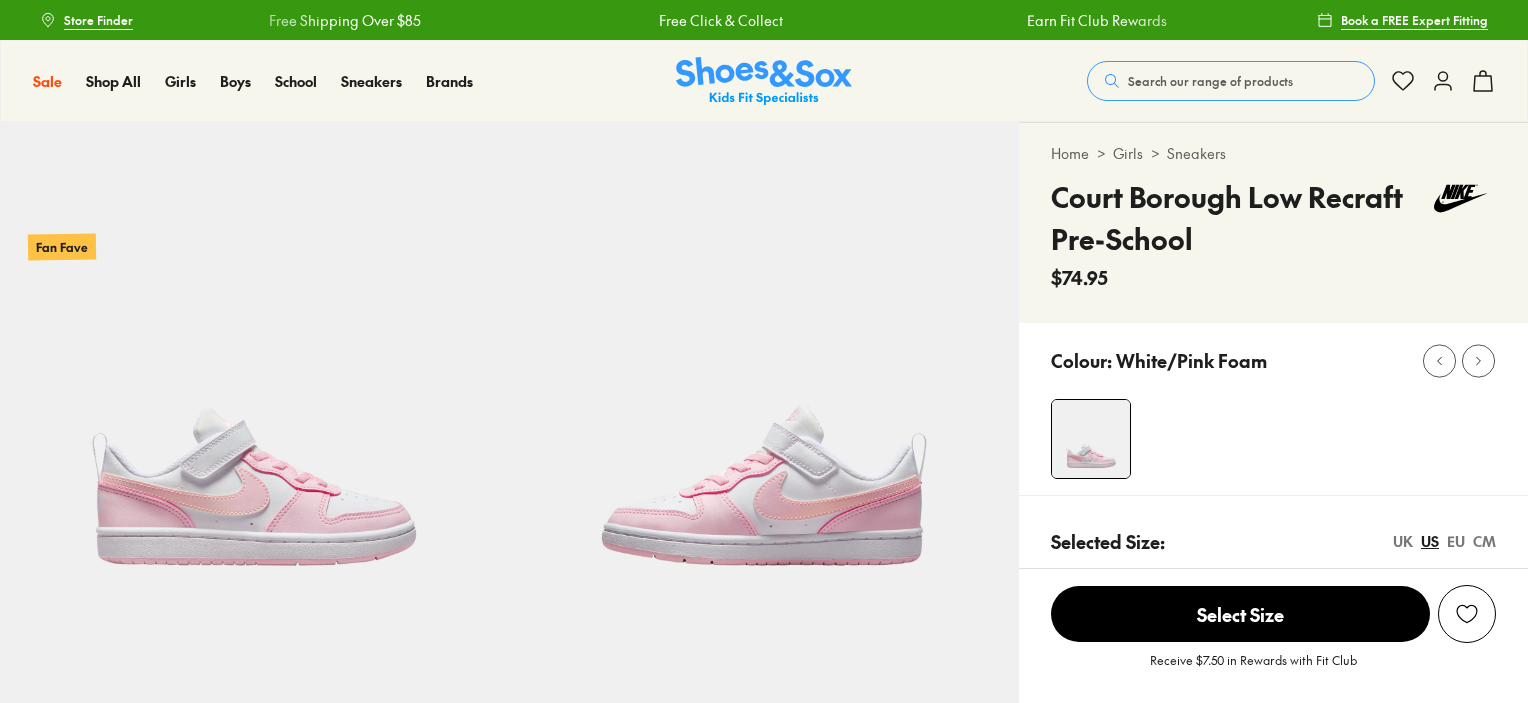 select on "*" 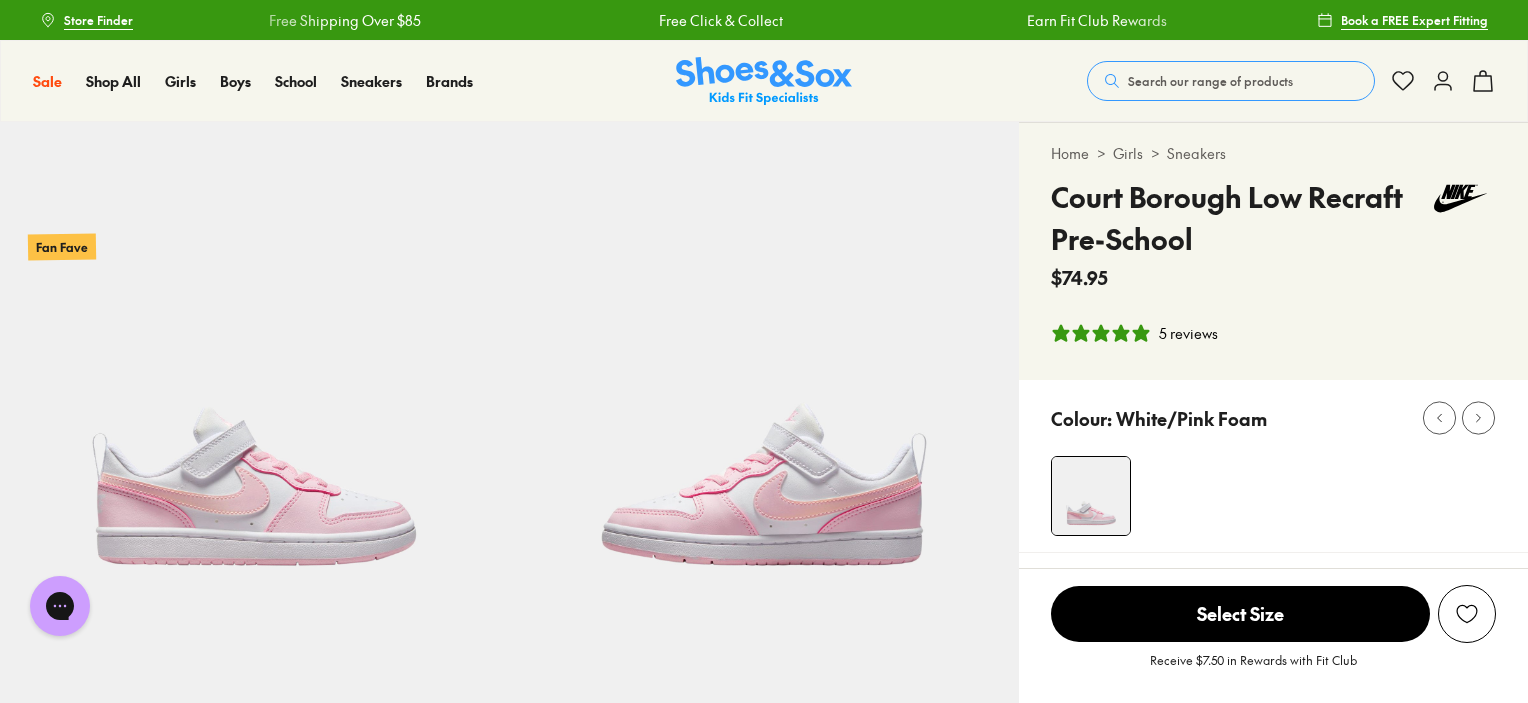 scroll, scrollTop: 0, scrollLeft: 0, axis: both 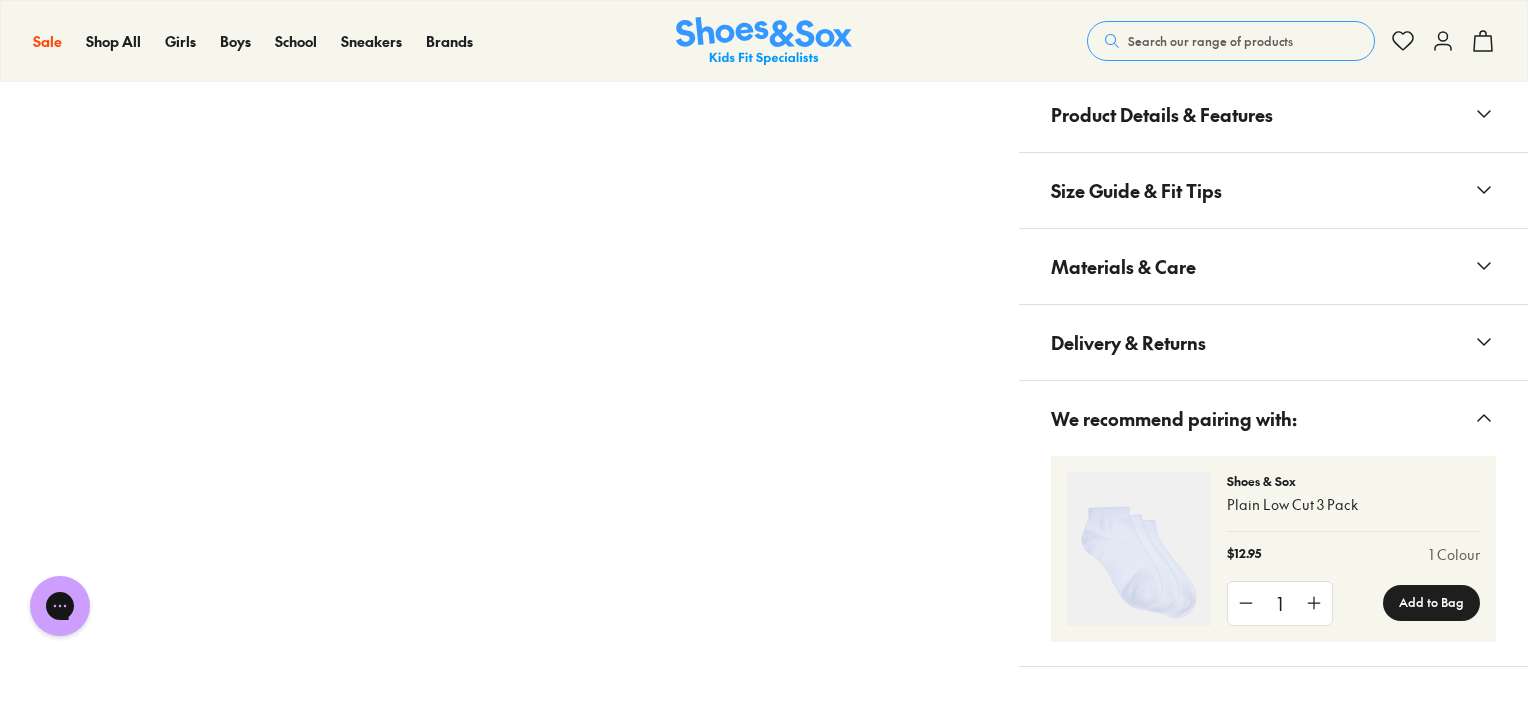 click on "Materials & Care" at bounding box center [1123, 266] 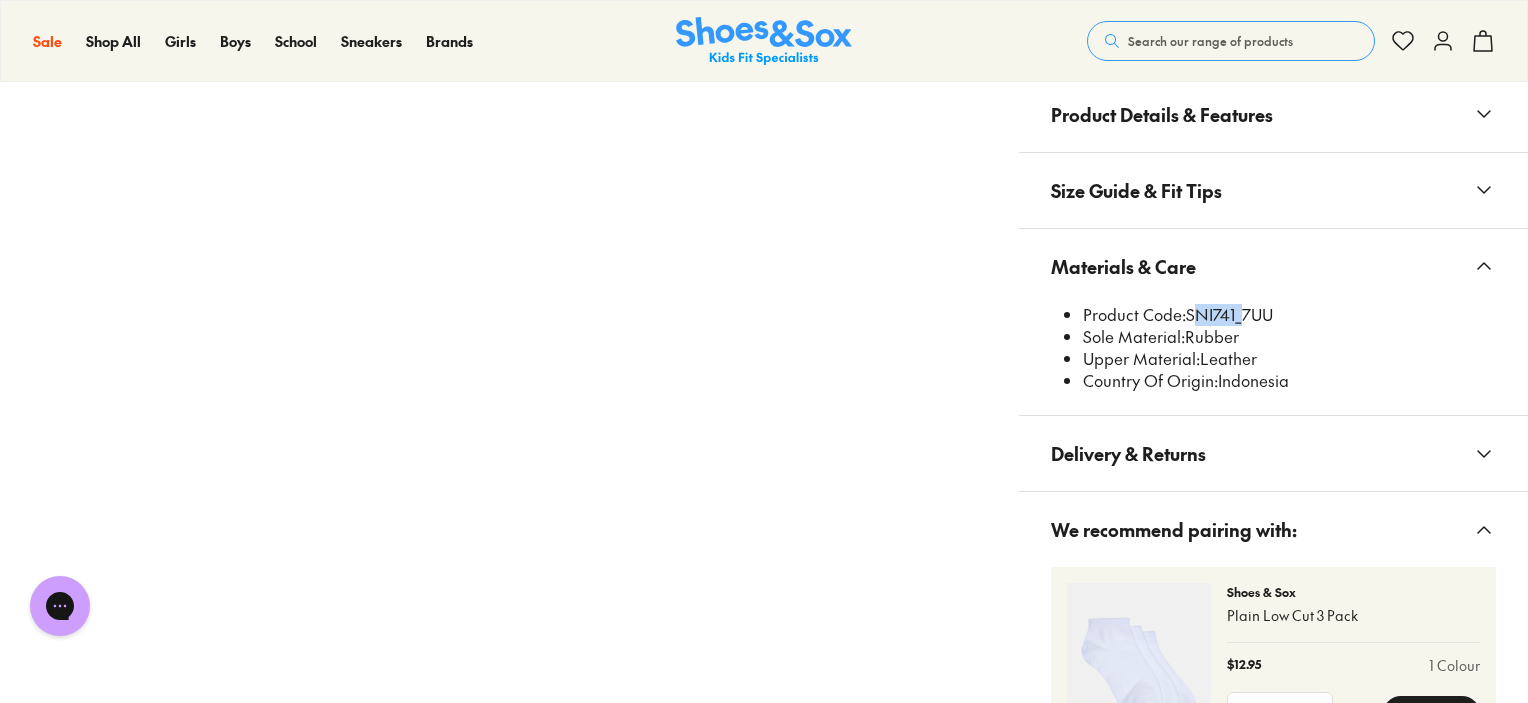 drag, startPoint x: 1236, startPoint y: 312, endPoint x: 1183, endPoint y: 315, distance: 53.08484 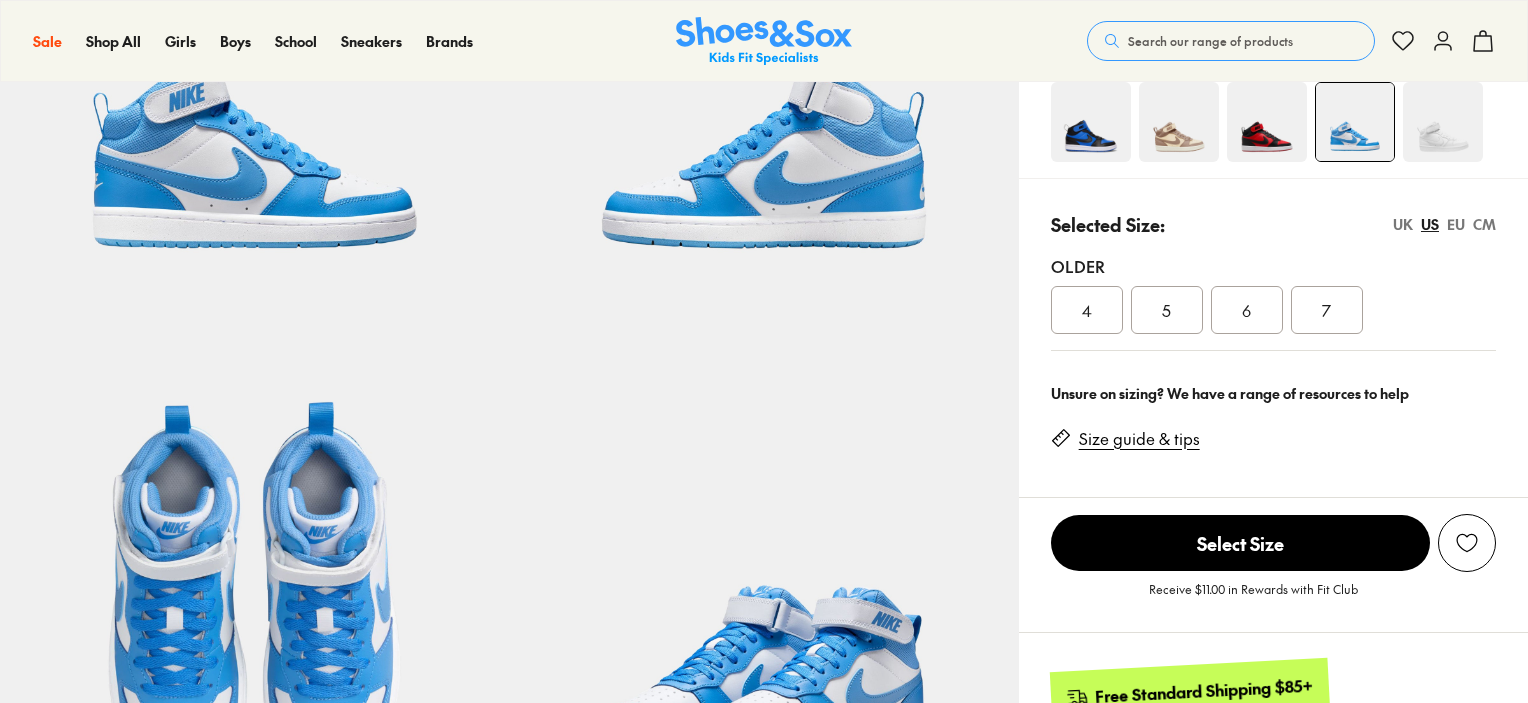 select on "*" 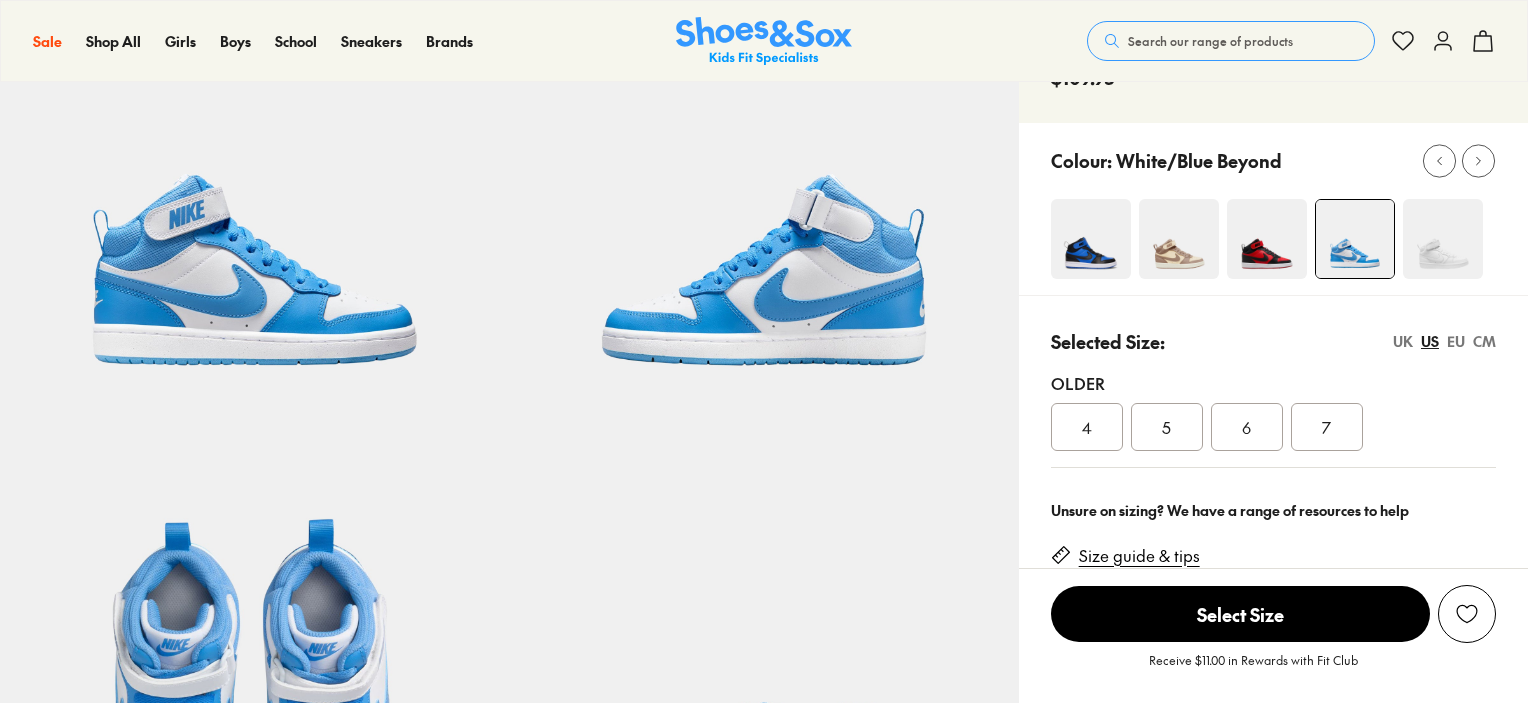 scroll, scrollTop: 0, scrollLeft: 0, axis: both 